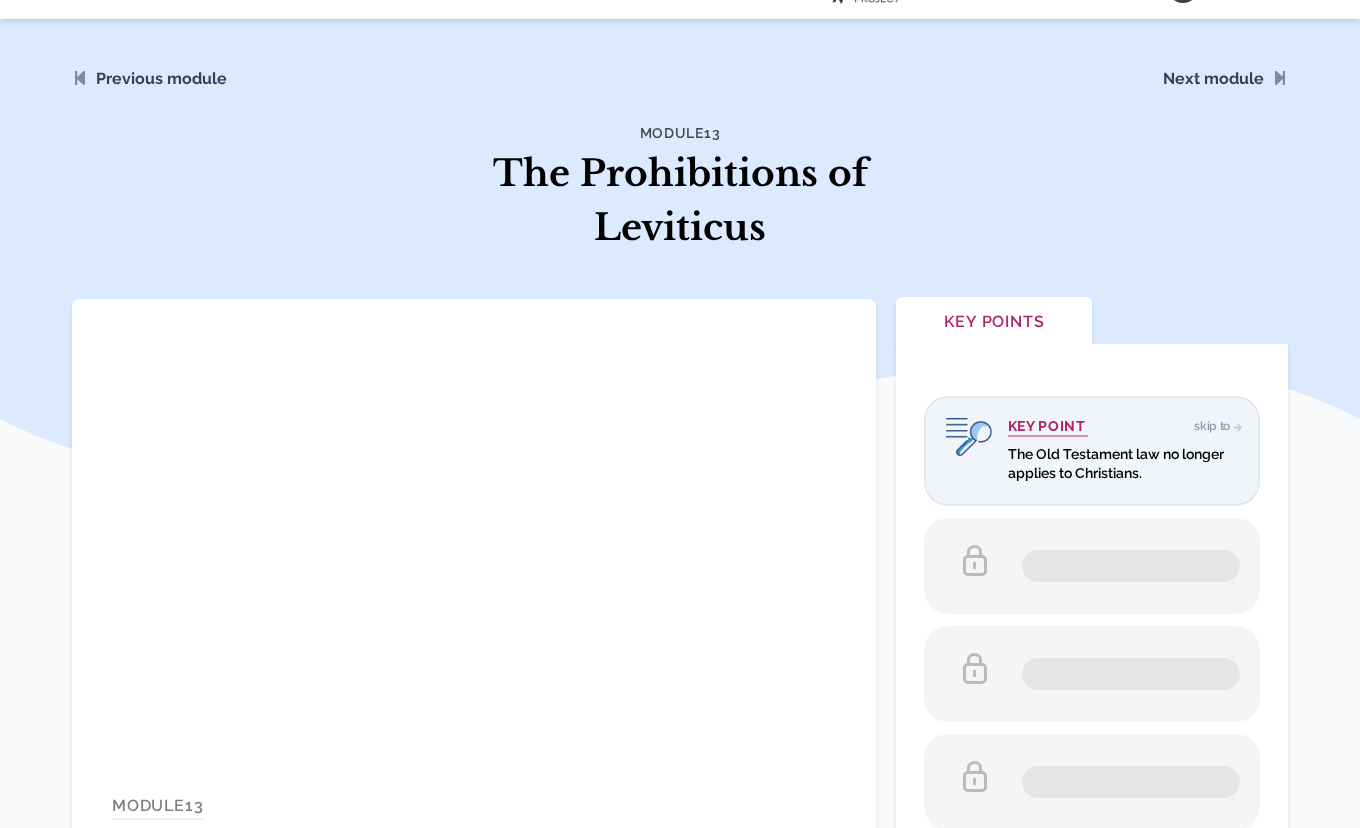 scroll, scrollTop: 45, scrollLeft: 0, axis: vertical 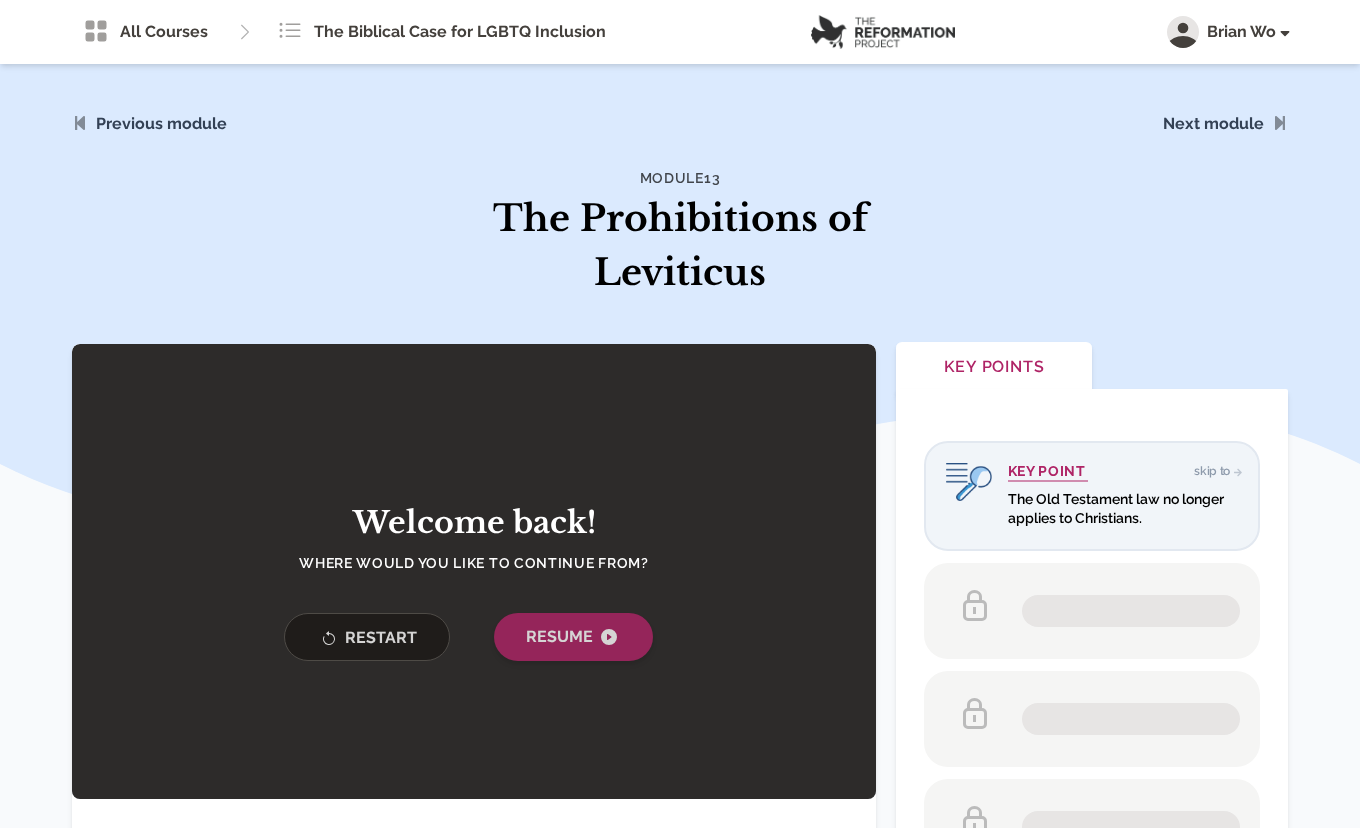 click on "Resume" at bounding box center (573, 637) 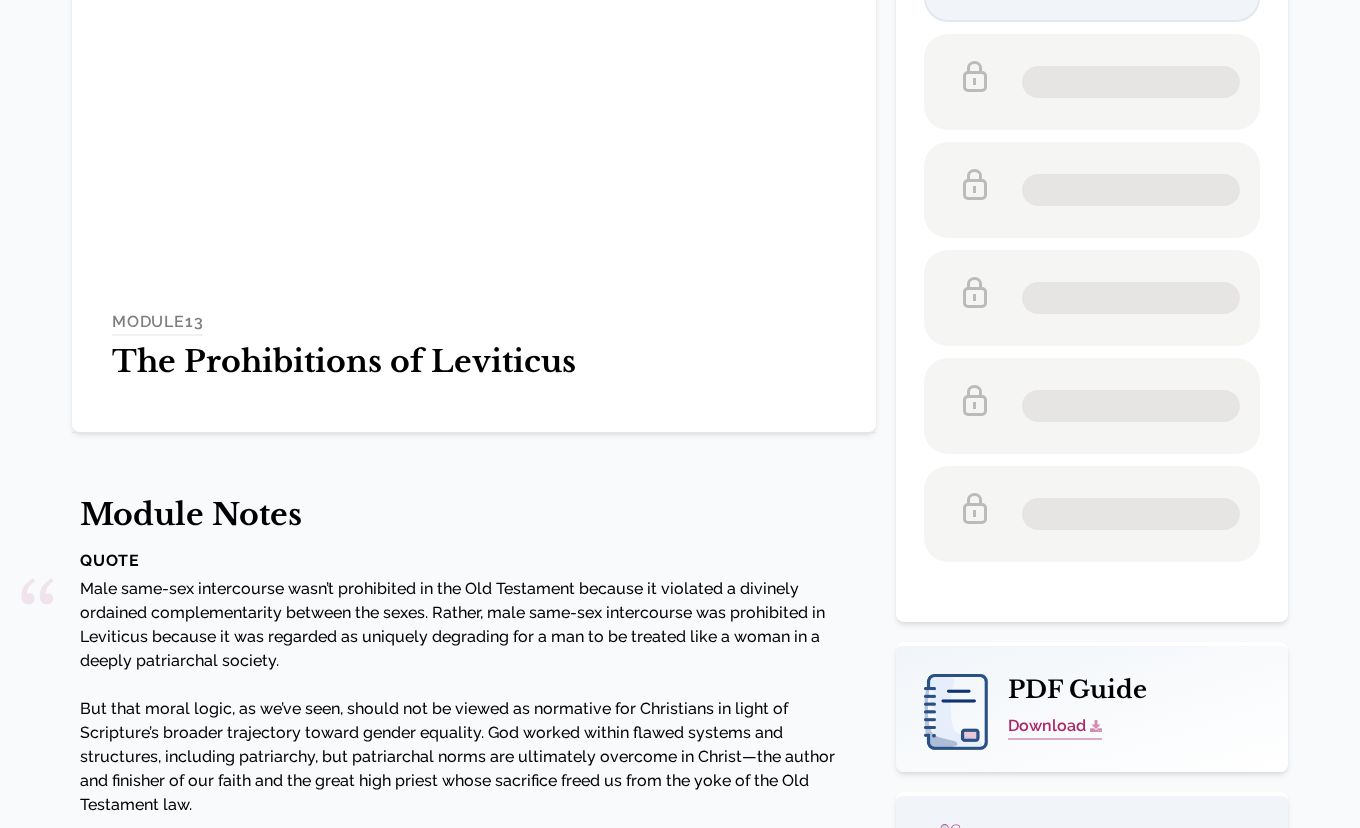 scroll, scrollTop: 607, scrollLeft: 0, axis: vertical 